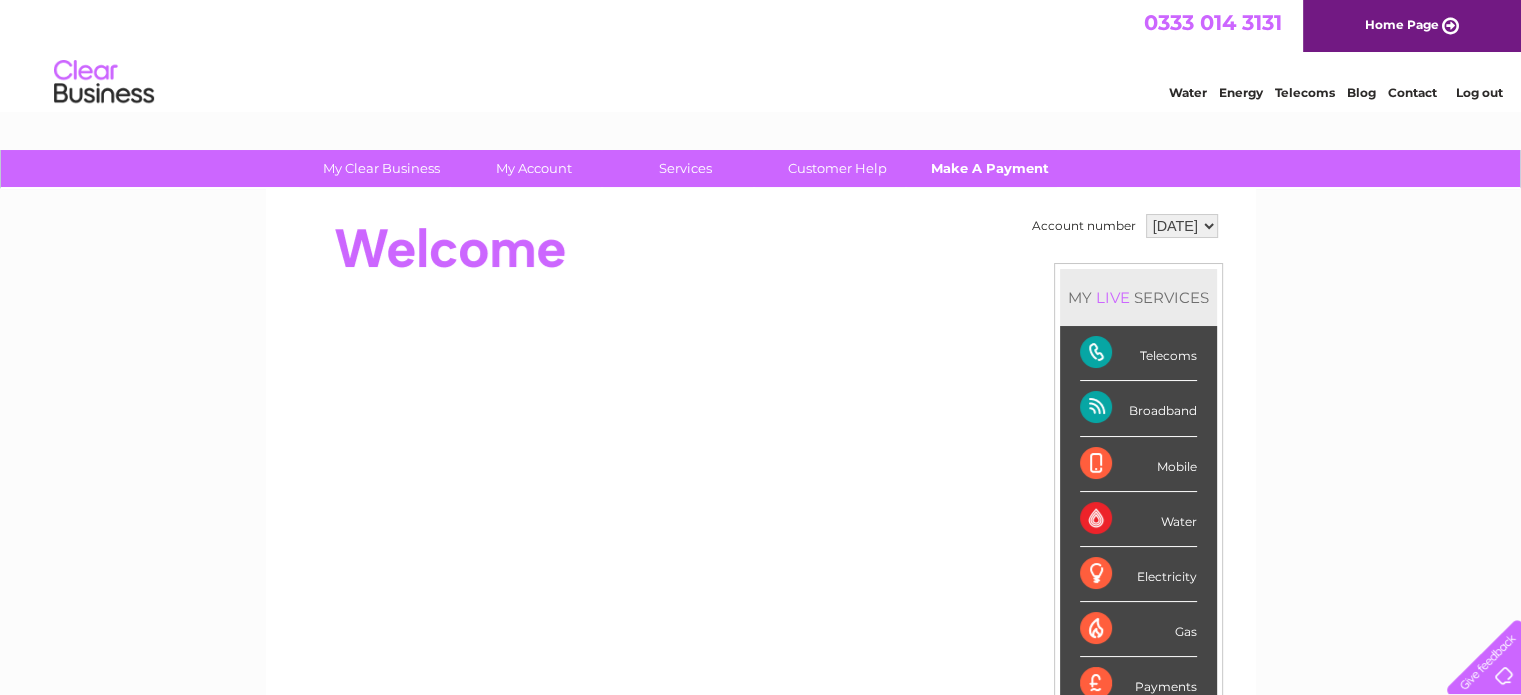 scroll, scrollTop: 0, scrollLeft: 0, axis: both 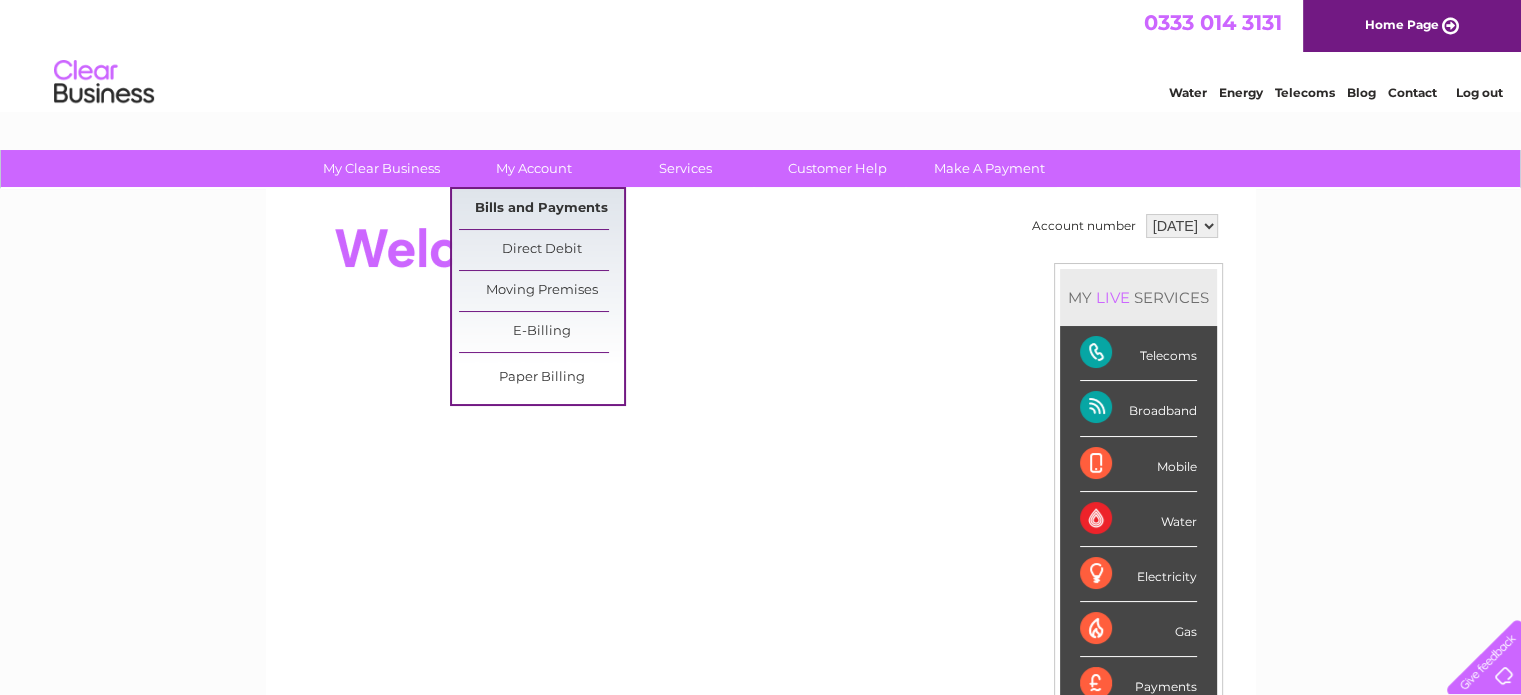 click on "Bills and Payments" at bounding box center (541, 209) 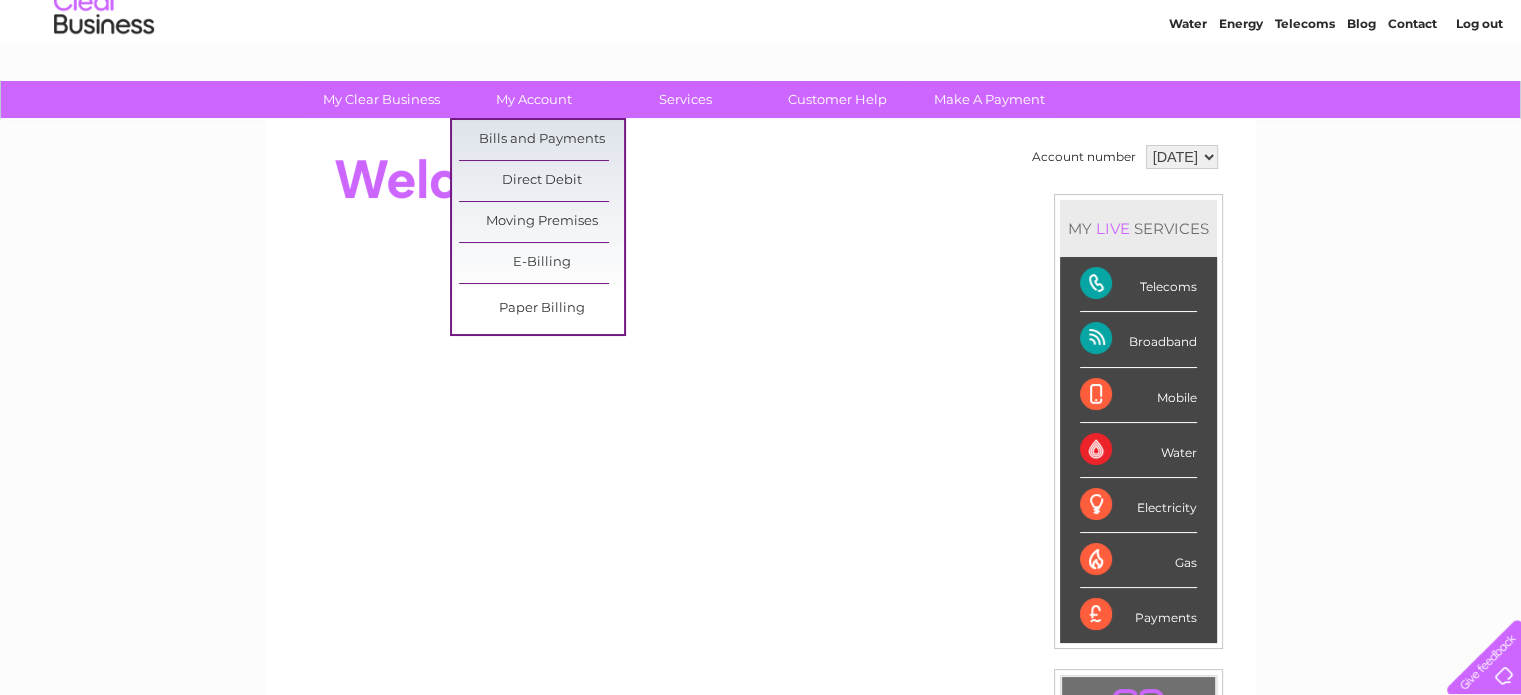scroll, scrollTop: 100, scrollLeft: 0, axis: vertical 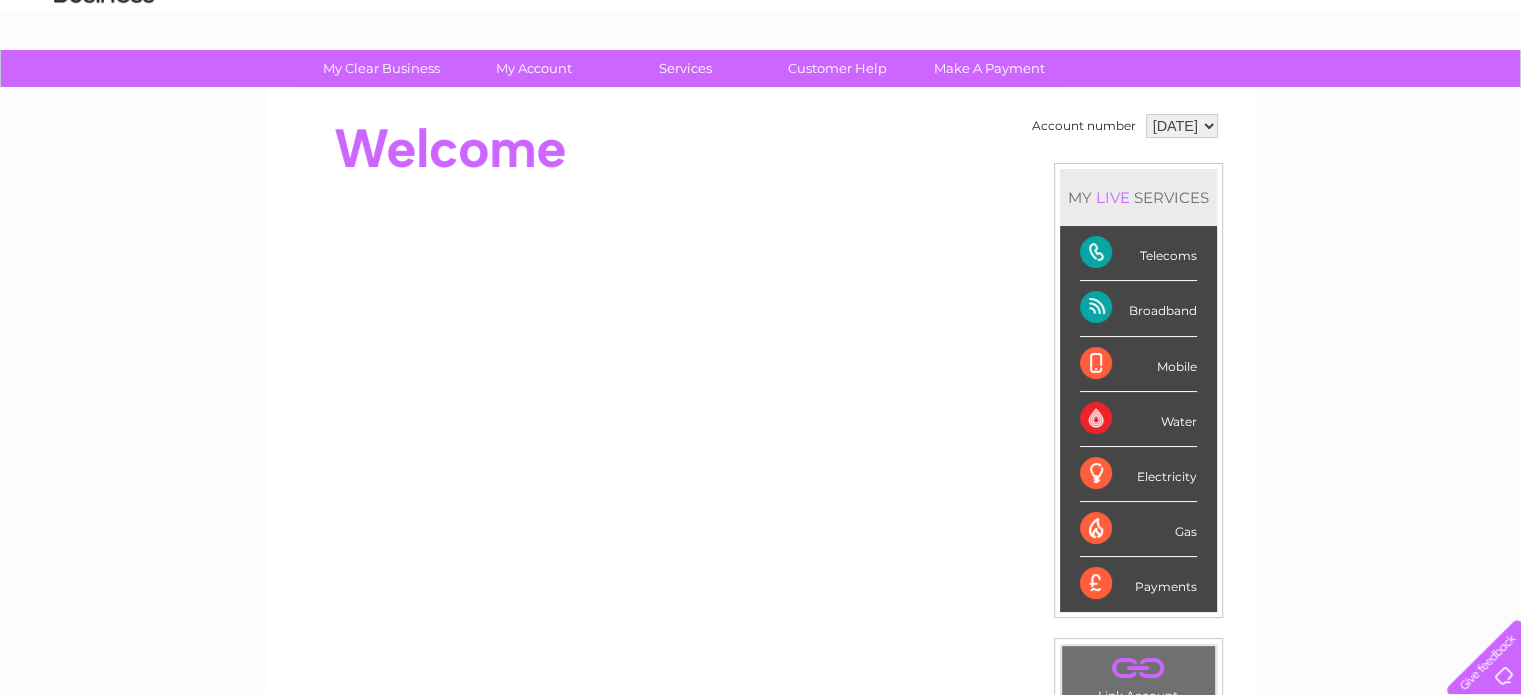 click on "[NUMBER]
[NUMBER]" at bounding box center [1182, 126] 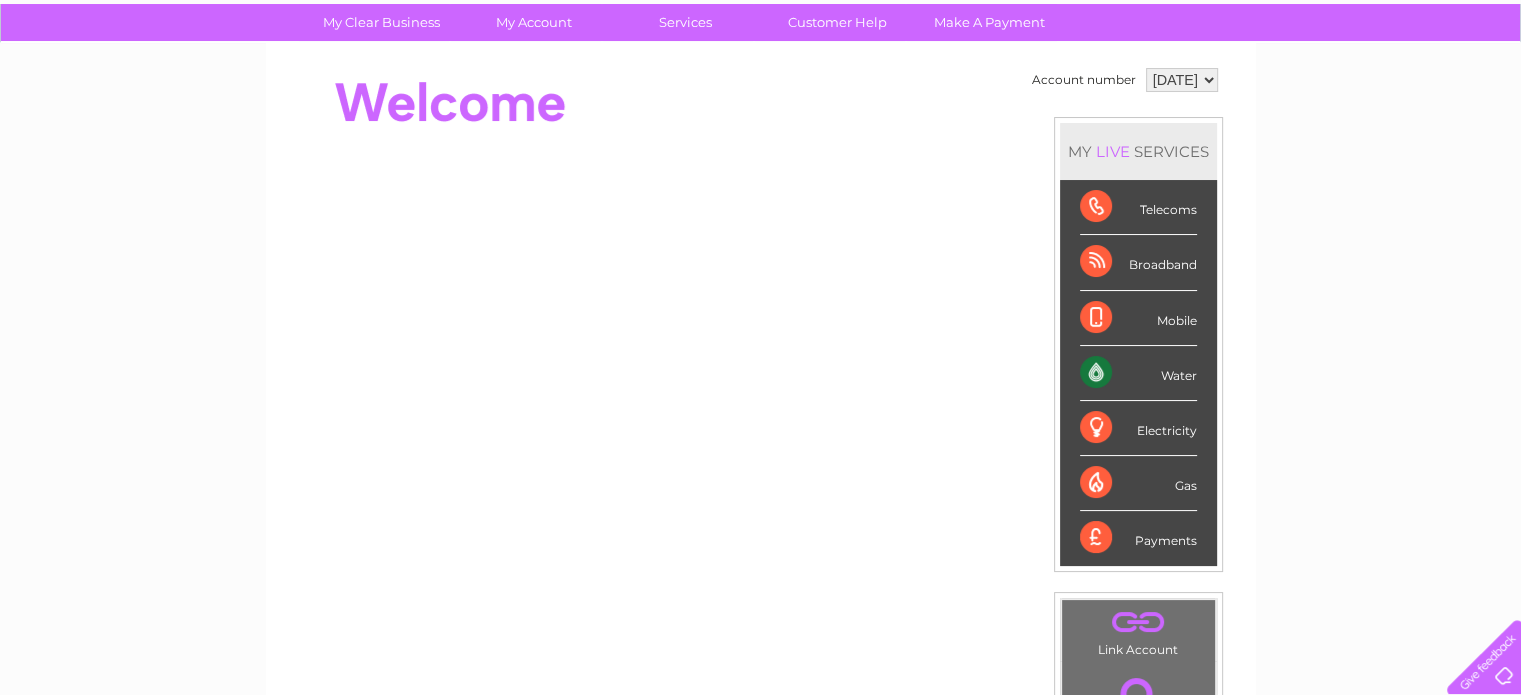 scroll, scrollTop: 100, scrollLeft: 0, axis: vertical 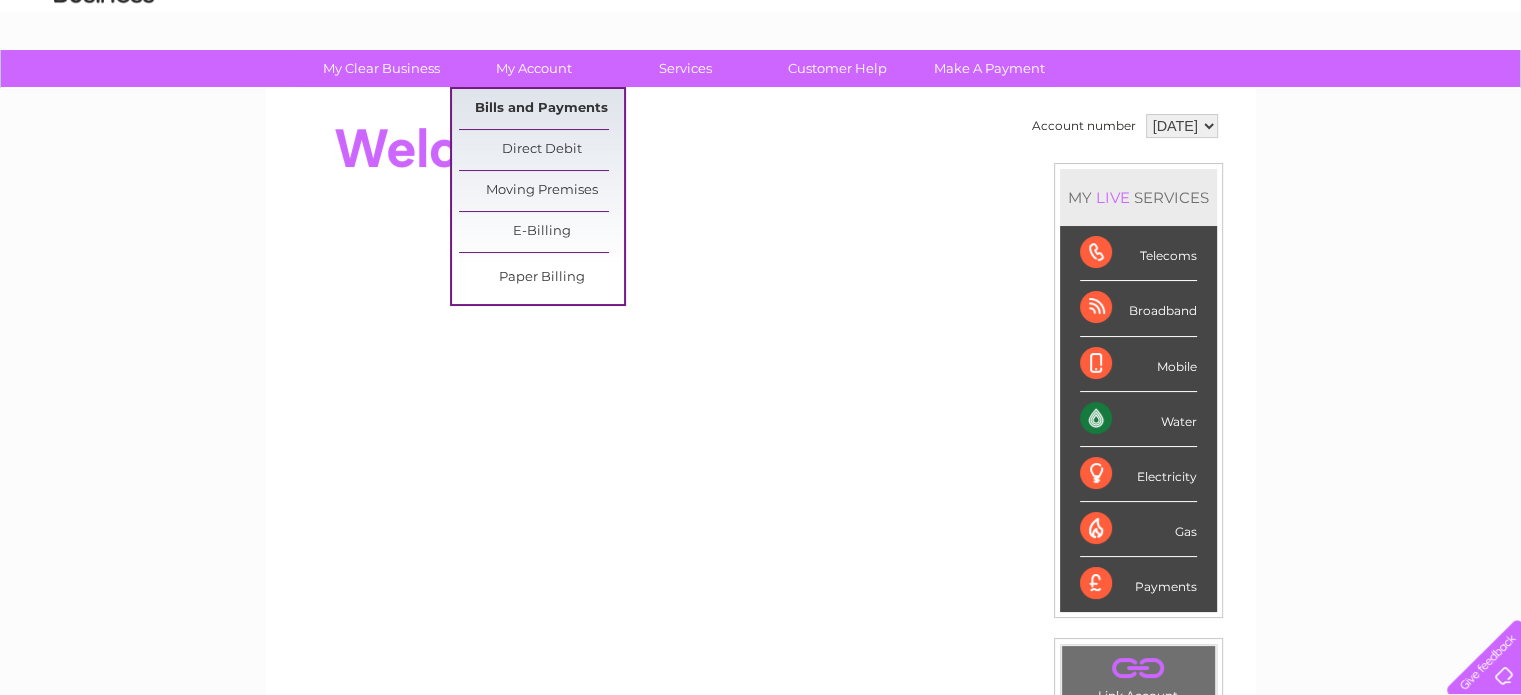 click on "Bills and Payments" at bounding box center (541, 109) 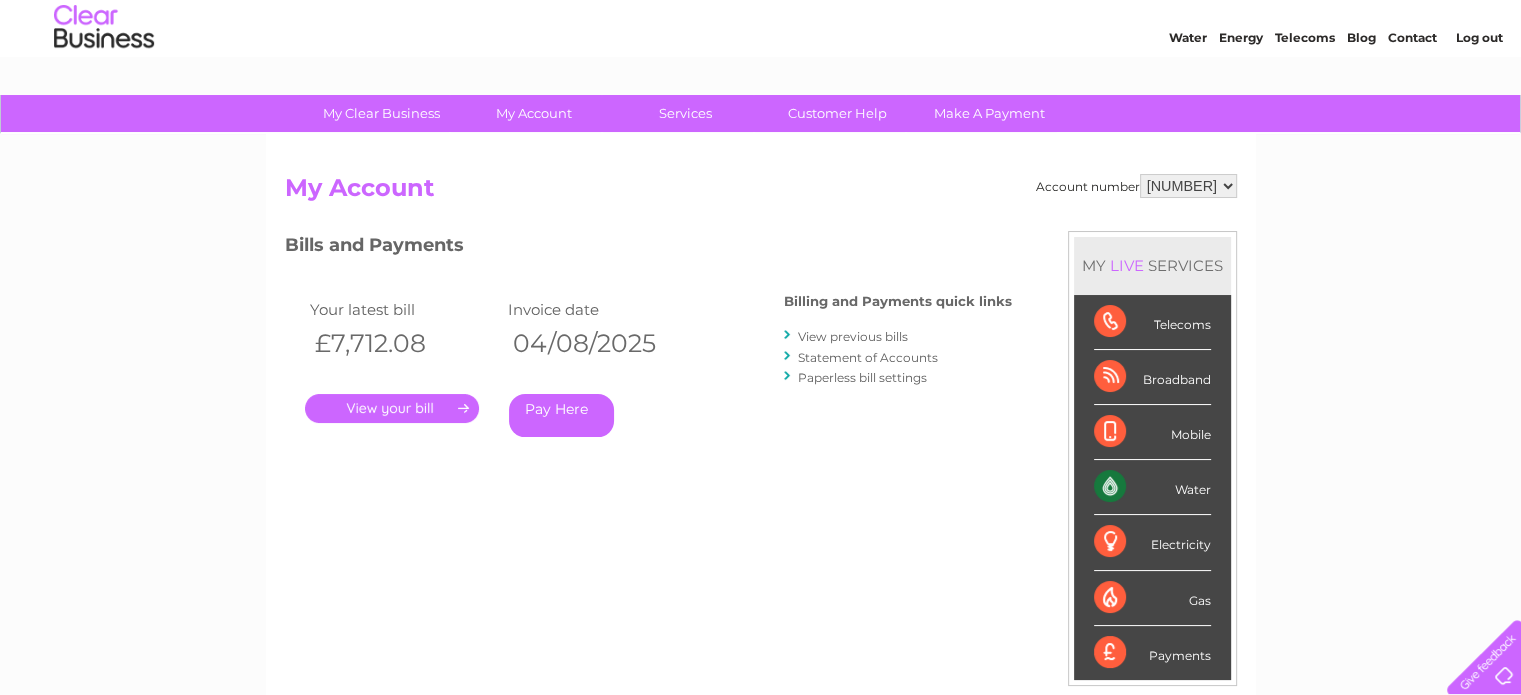 scroll, scrollTop: 100, scrollLeft: 0, axis: vertical 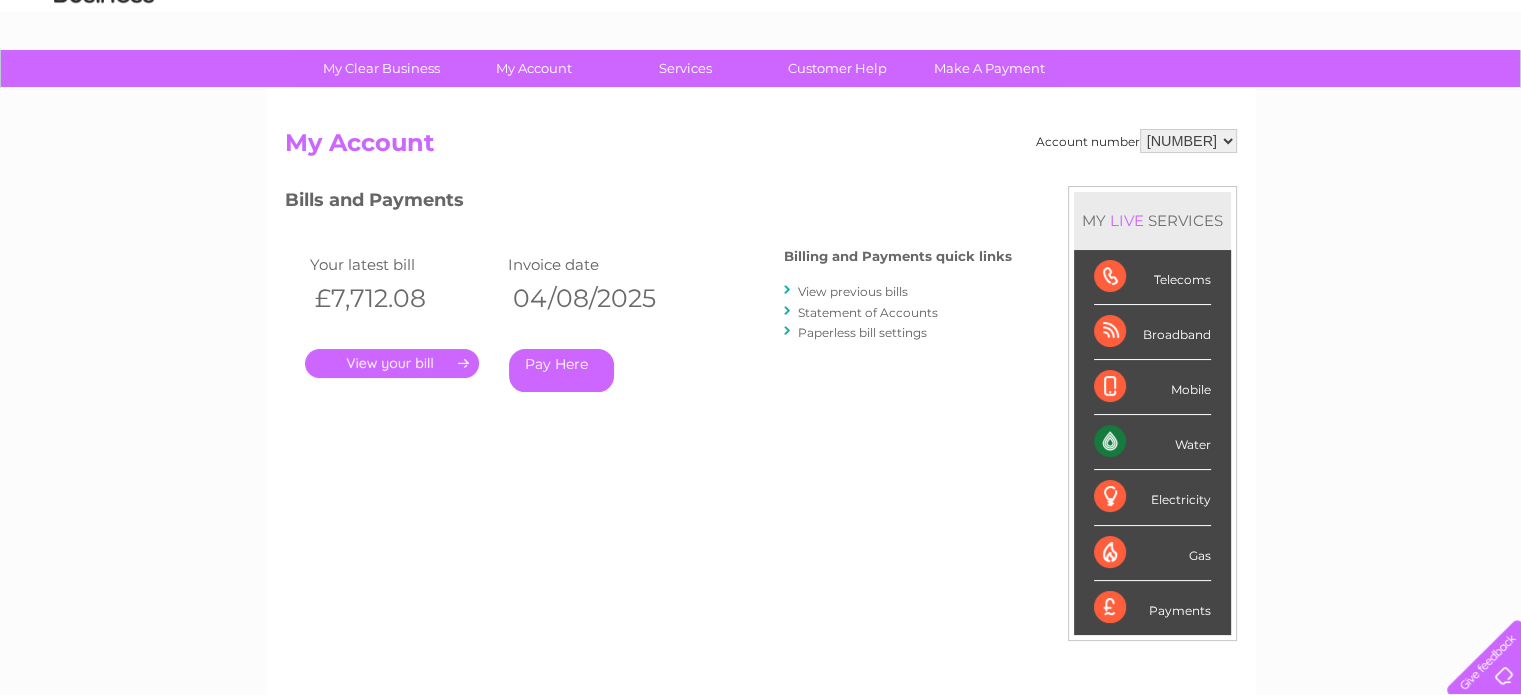 click on "342521
900629" at bounding box center (1188, 141) 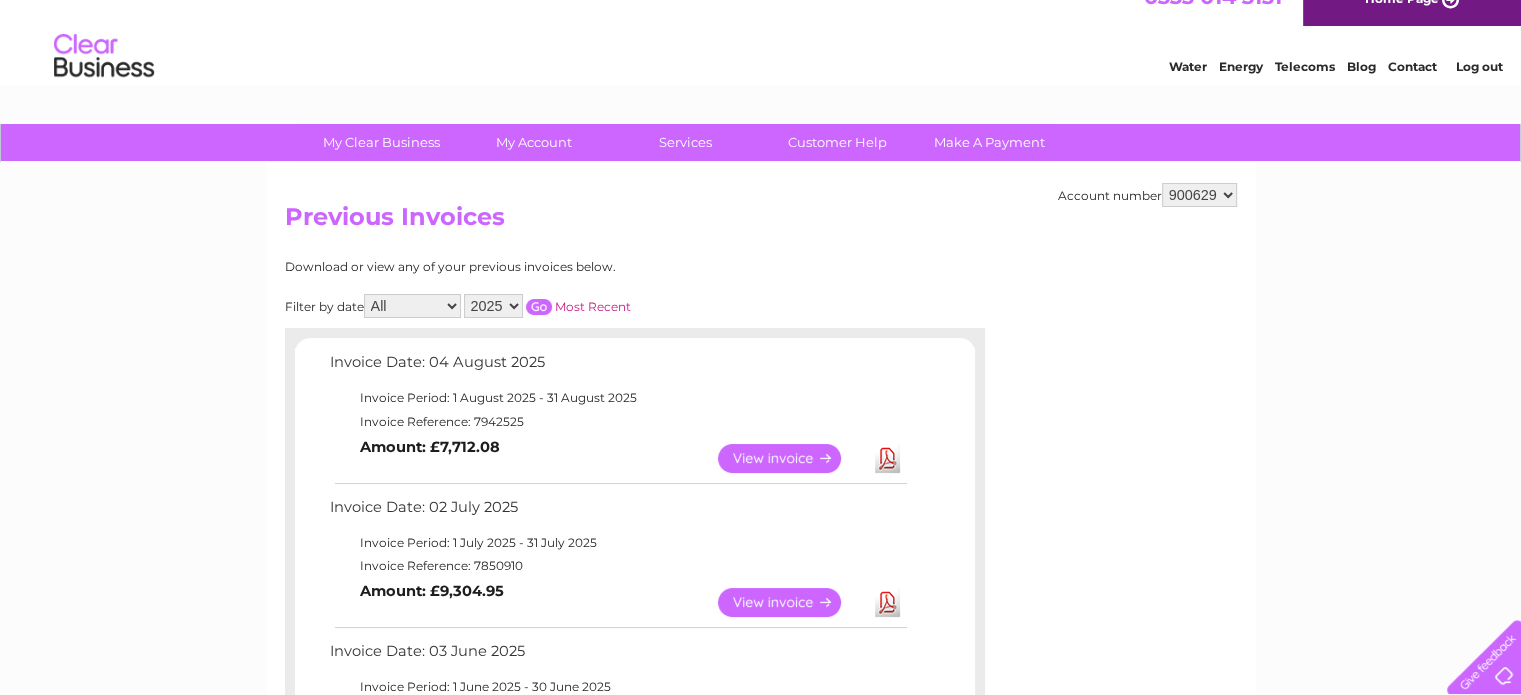 scroll, scrollTop: 0, scrollLeft: 0, axis: both 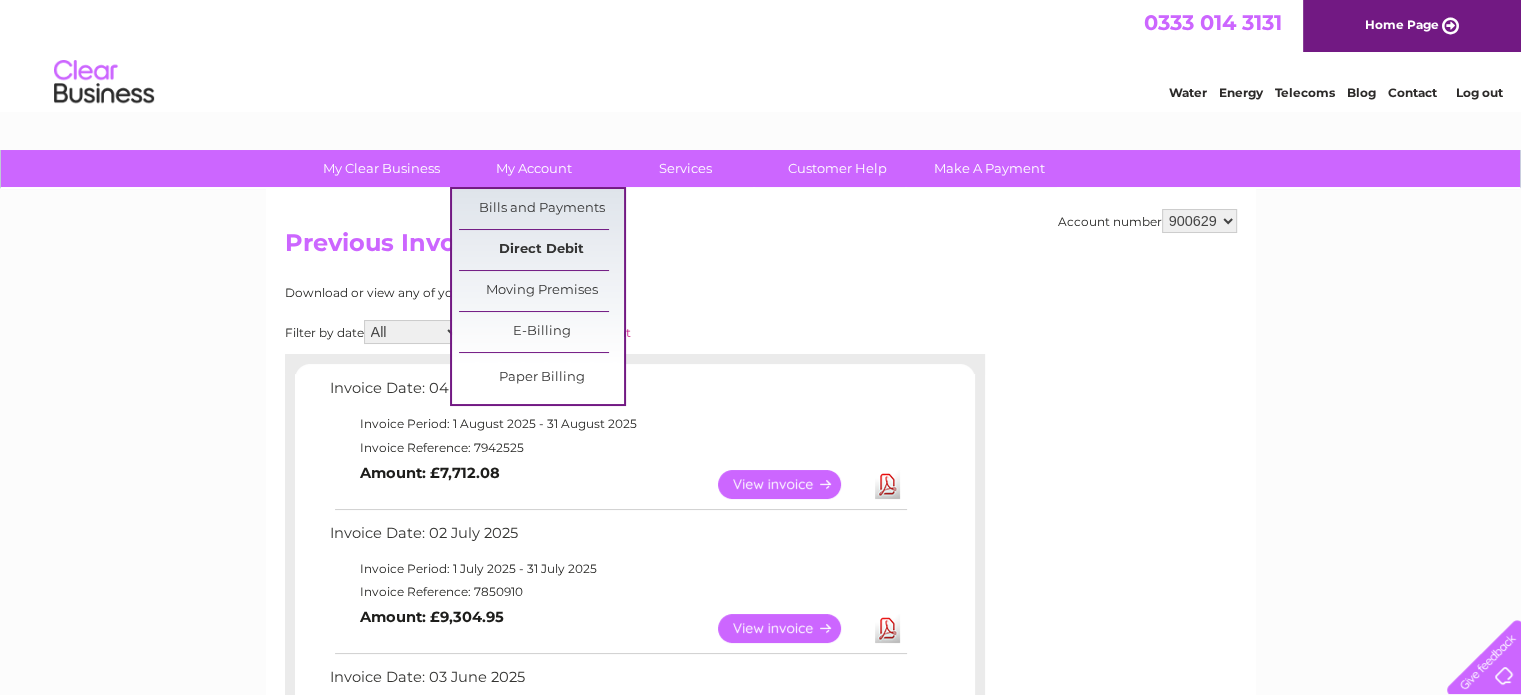 click on "Direct Debit" at bounding box center [541, 250] 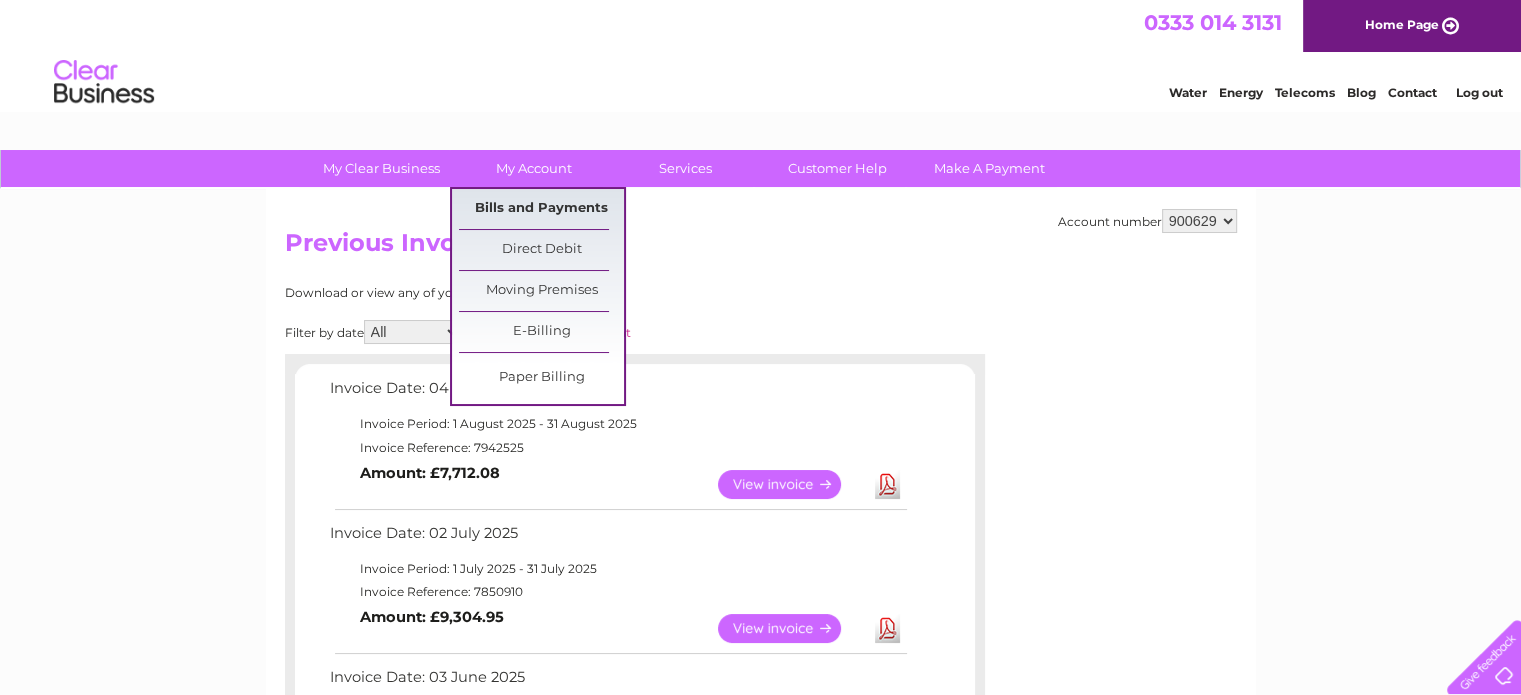 click on "Bills and Payments" at bounding box center [541, 209] 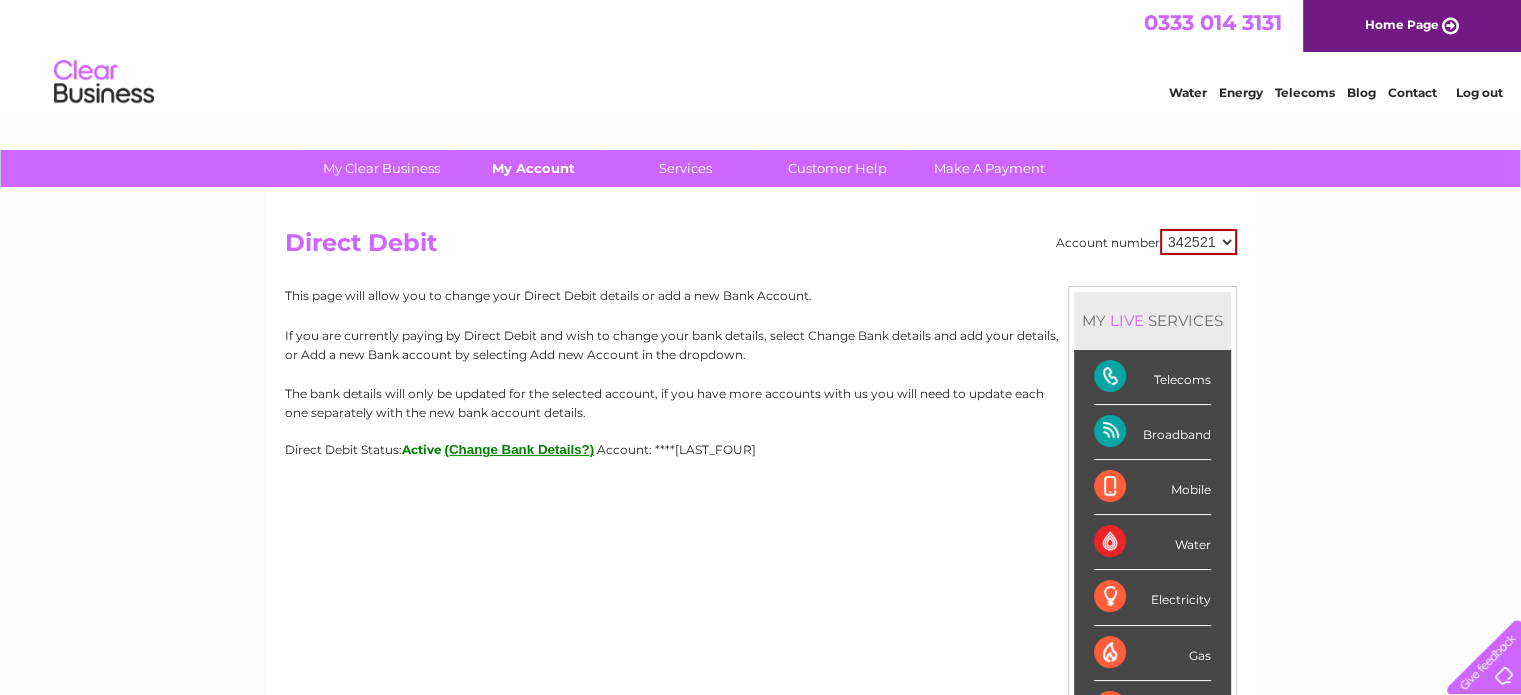 scroll, scrollTop: 0, scrollLeft: 0, axis: both 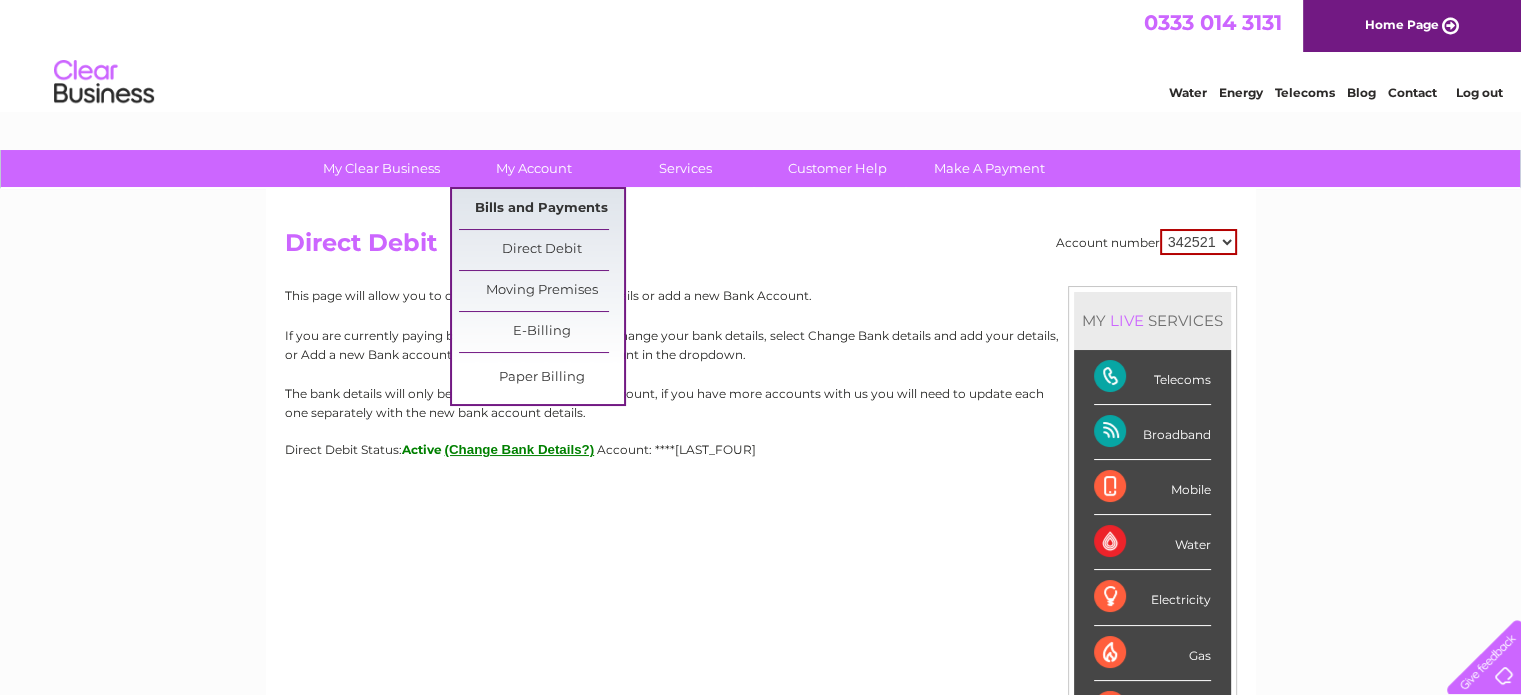 click on "Bills and Payments" at bounding box center (541, 209) 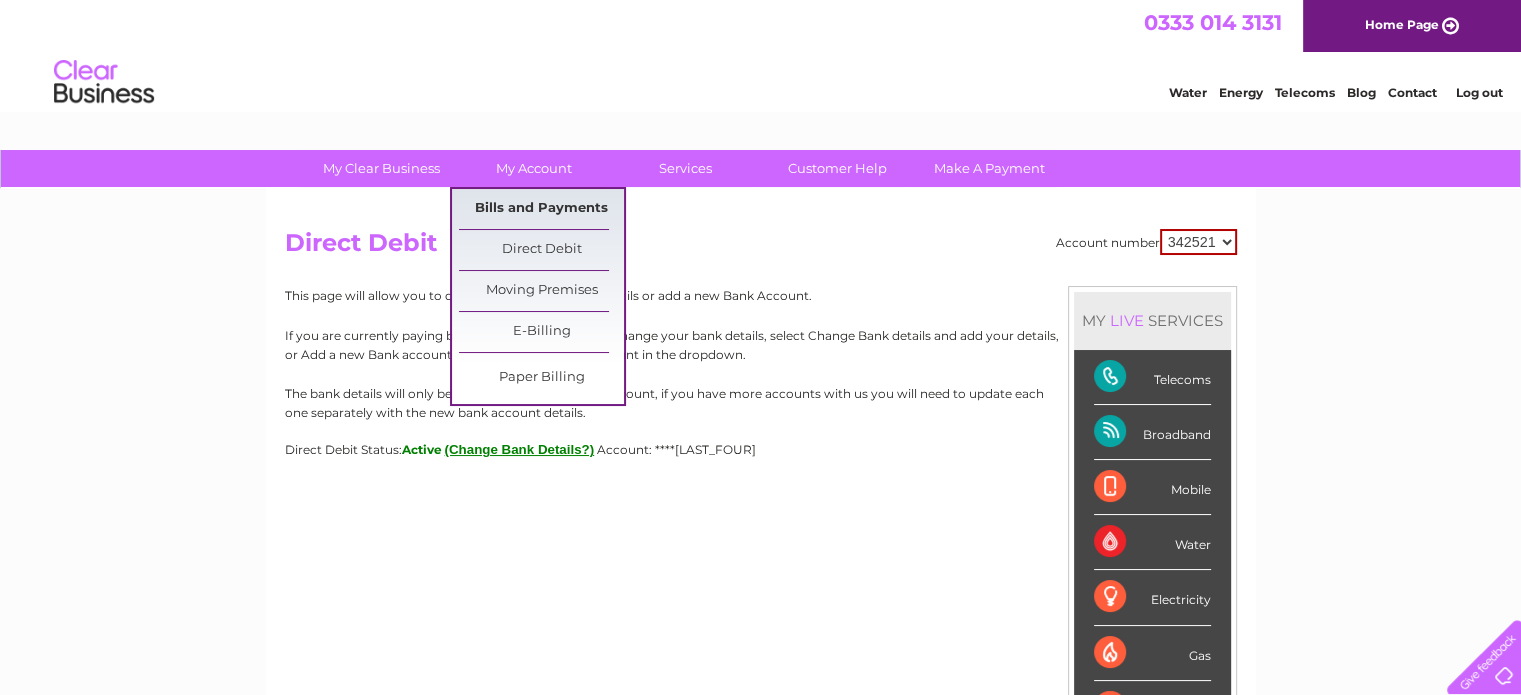 click on "Bills and Payments" at bounding box center [541, 209] 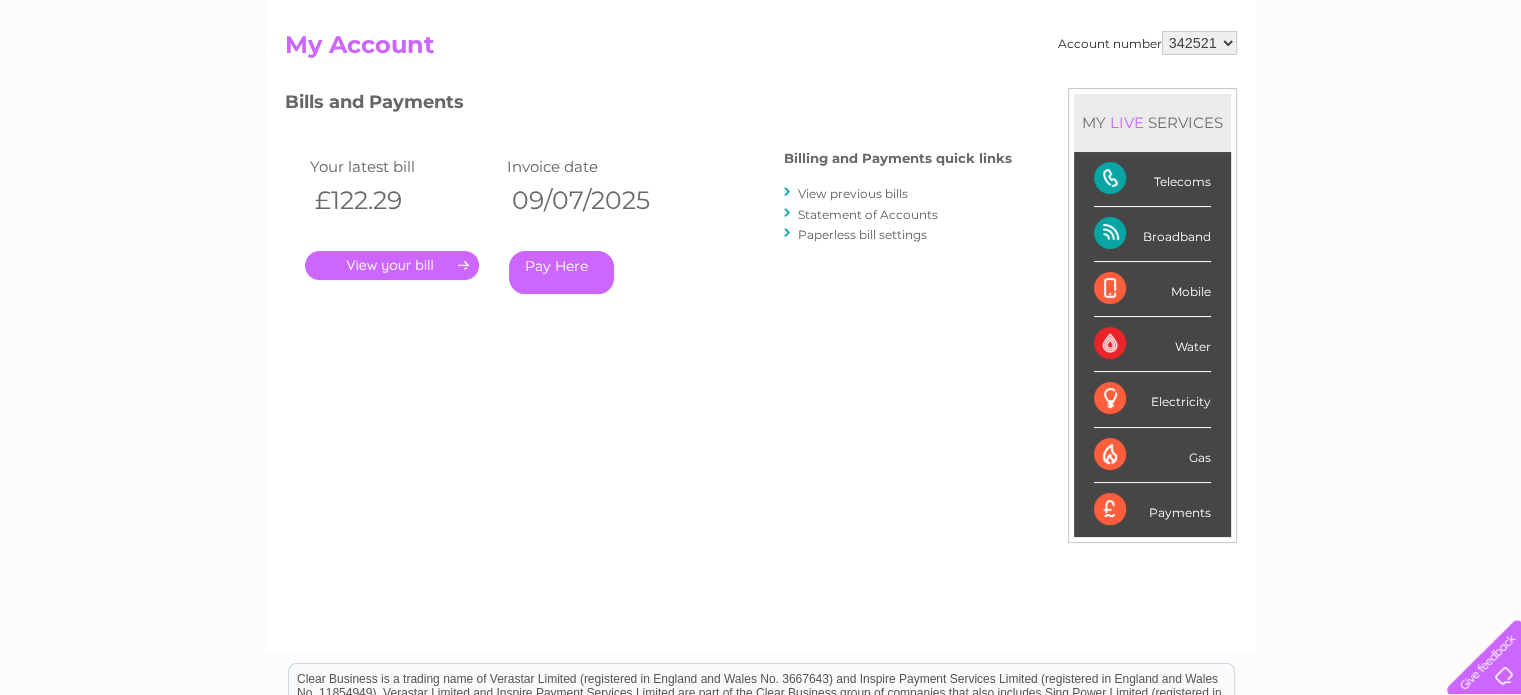 scroll, scrollTop: 0, scrollLeft: 0, axis: both 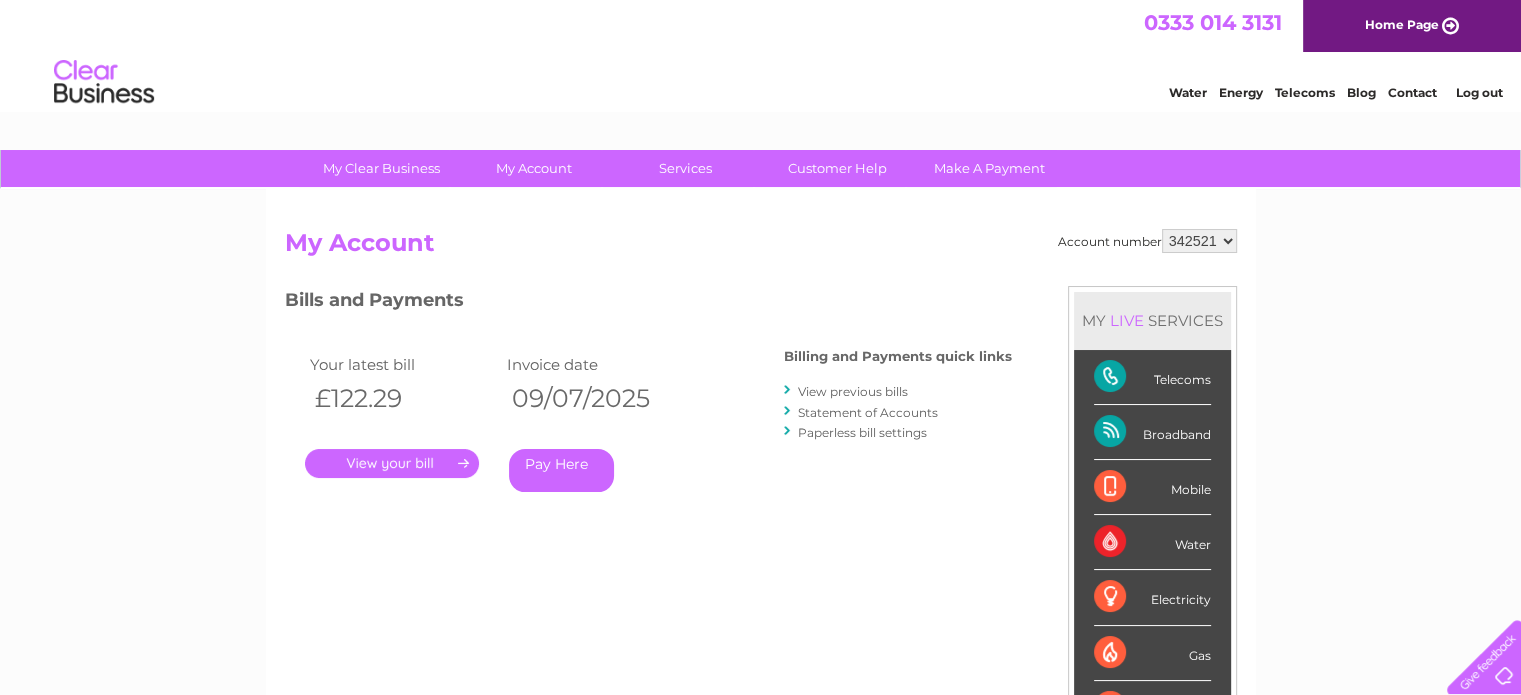 click on "[NUMBER]
[NUMBER]" at bounding box center [1199, 241] 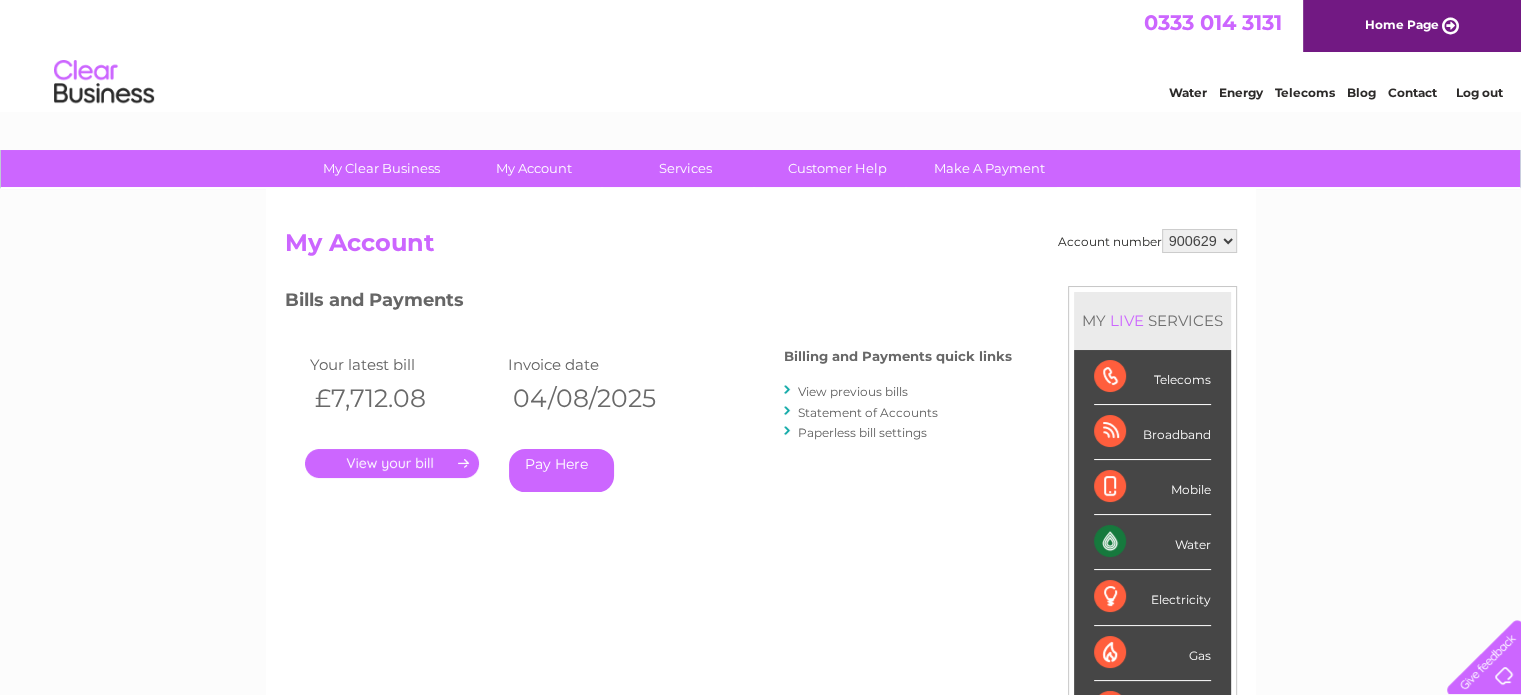 scroll, scrollTop: 0, scrollLeft: 0, axis: both 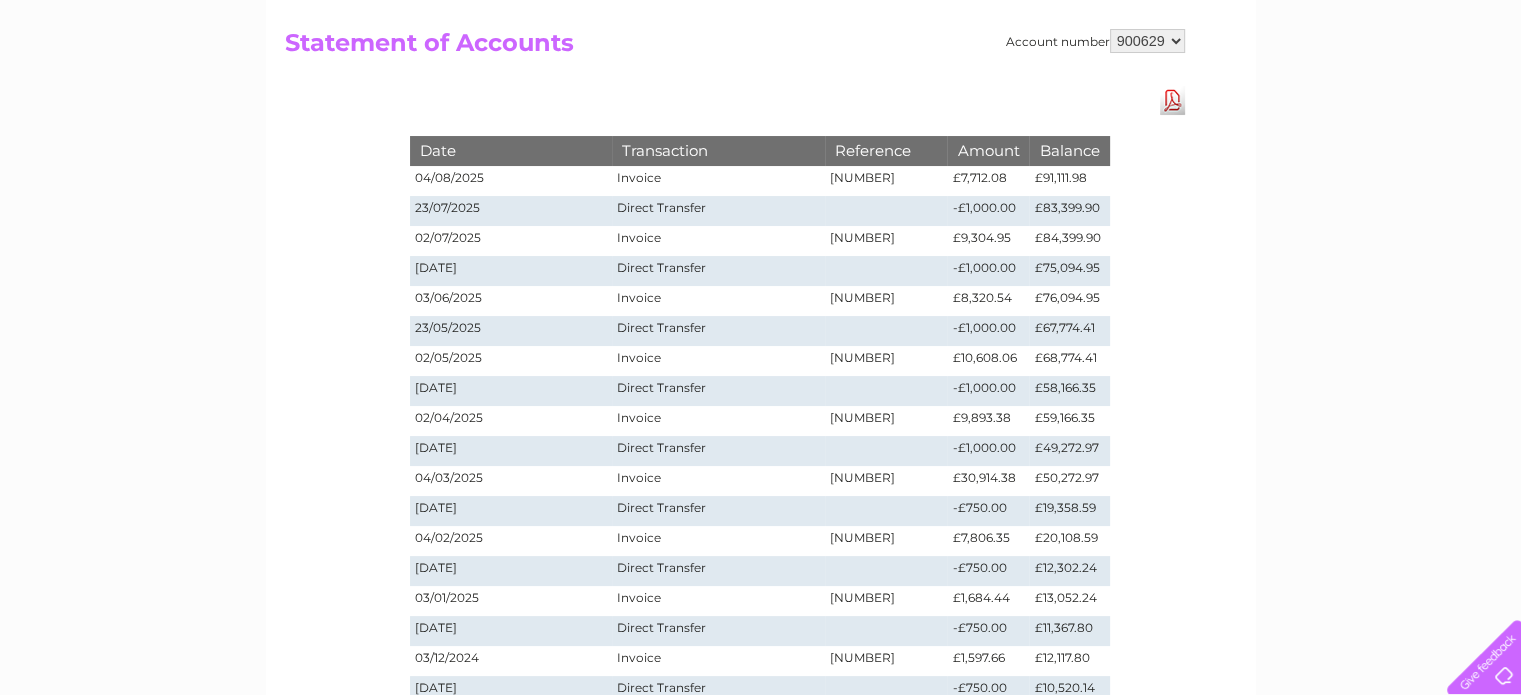 click on "342521
900629" at bounding box center [1147, 41] 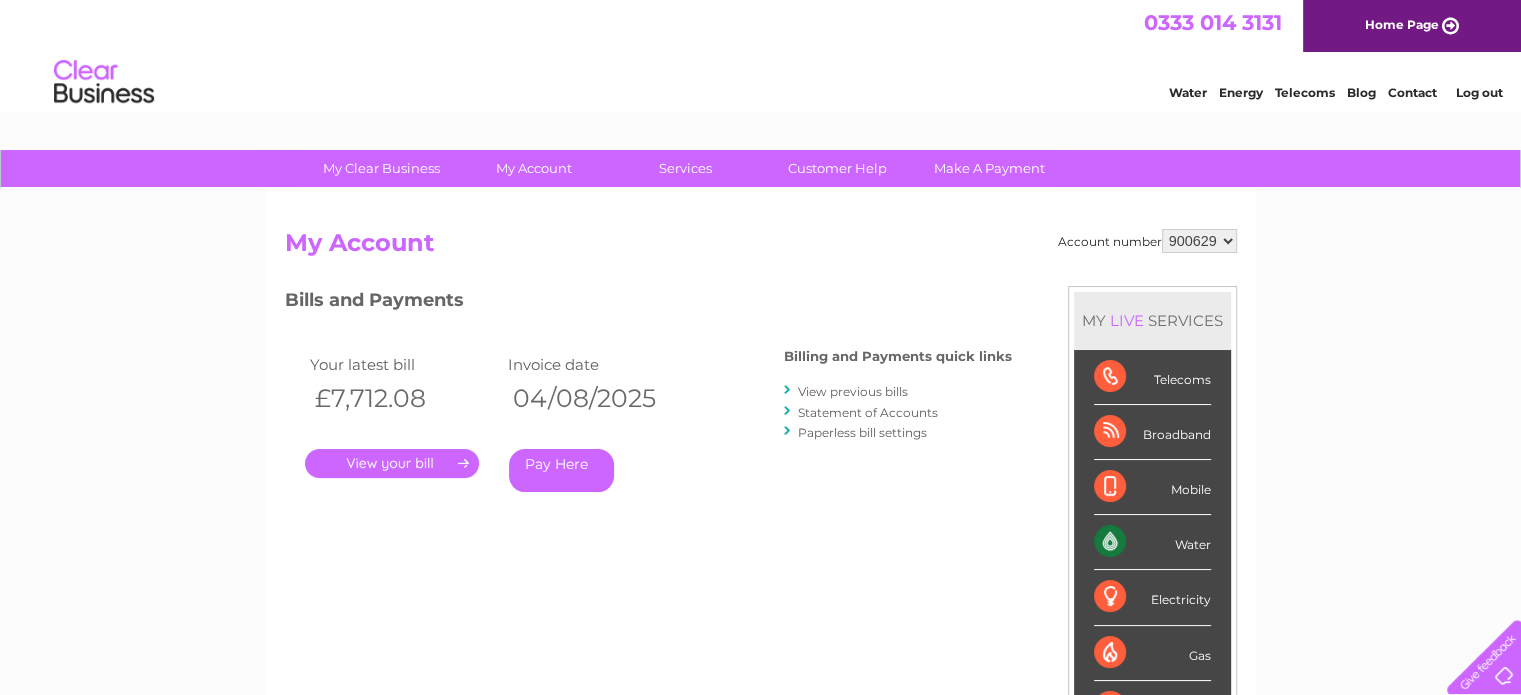 scroll, scrollTop: 0, scrollLeft: 0, axis: both 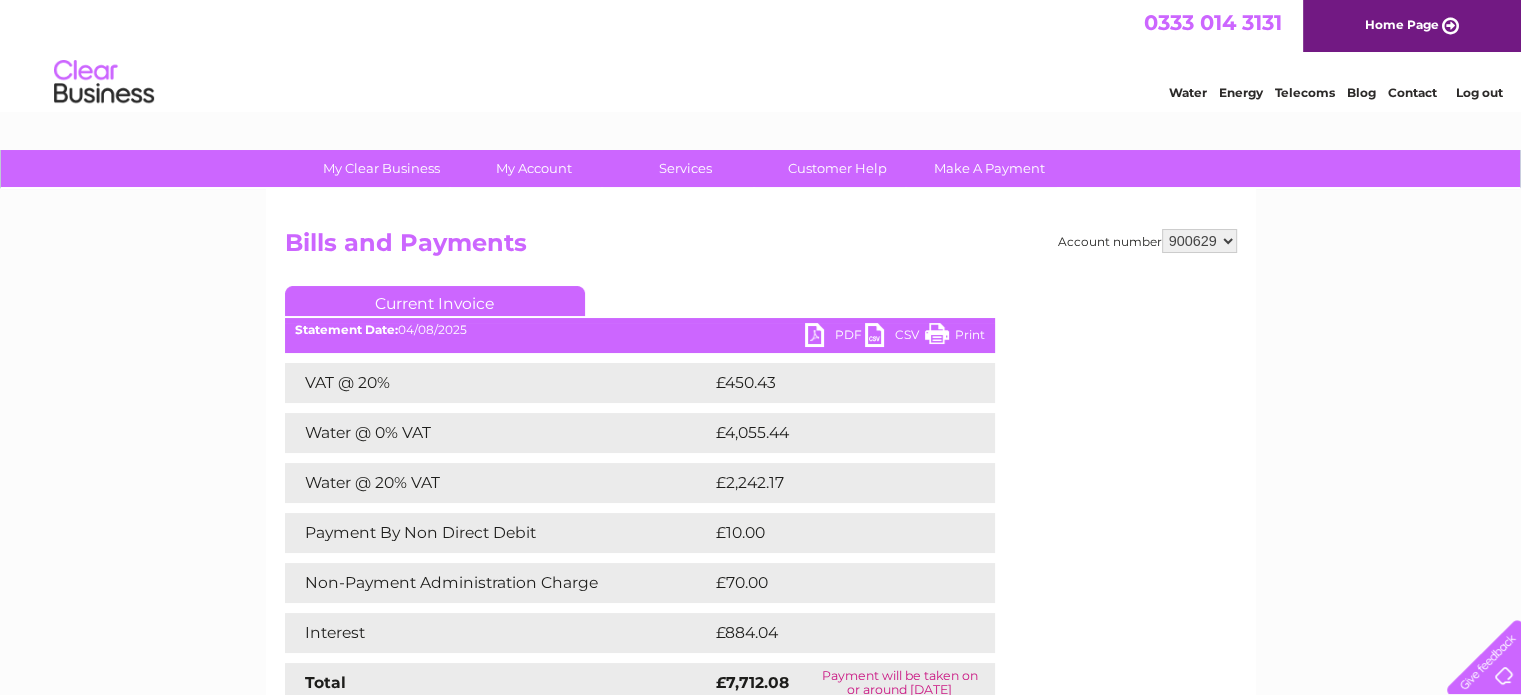 click on "PDF" at bounding box center [835, 337] 